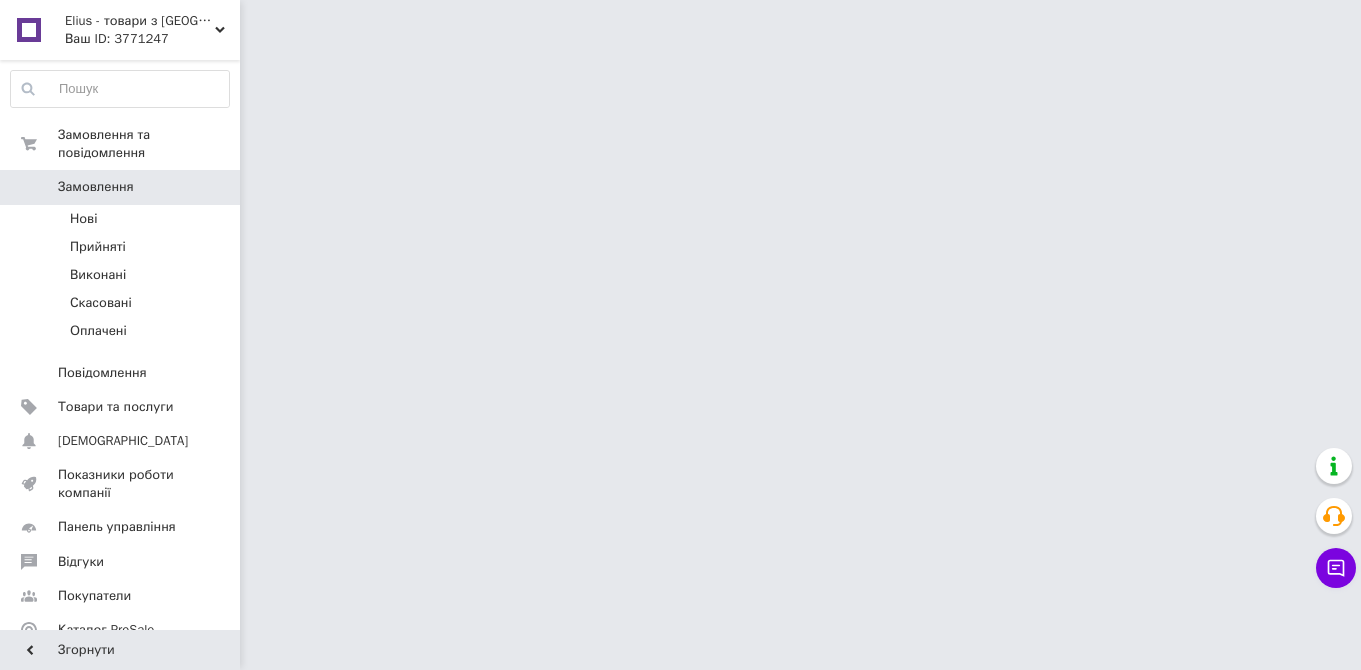 scroll, scrollTop: 0, scrollLeft: 0, axis: both 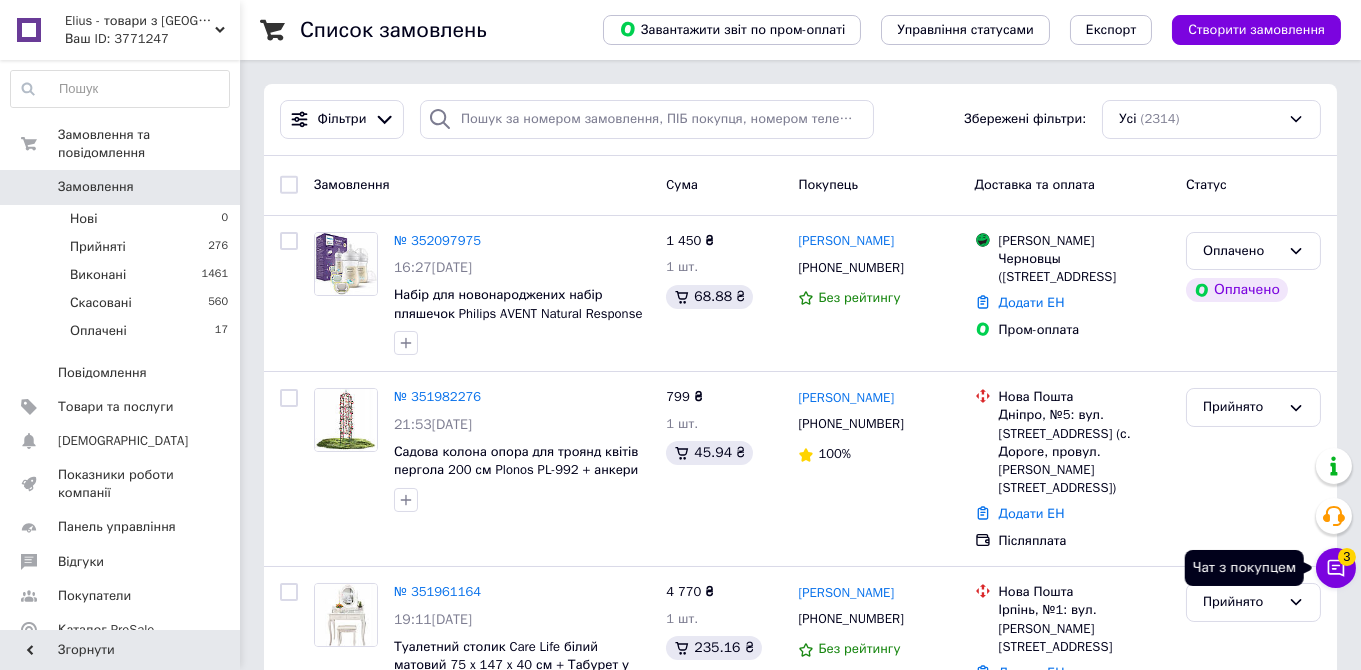click 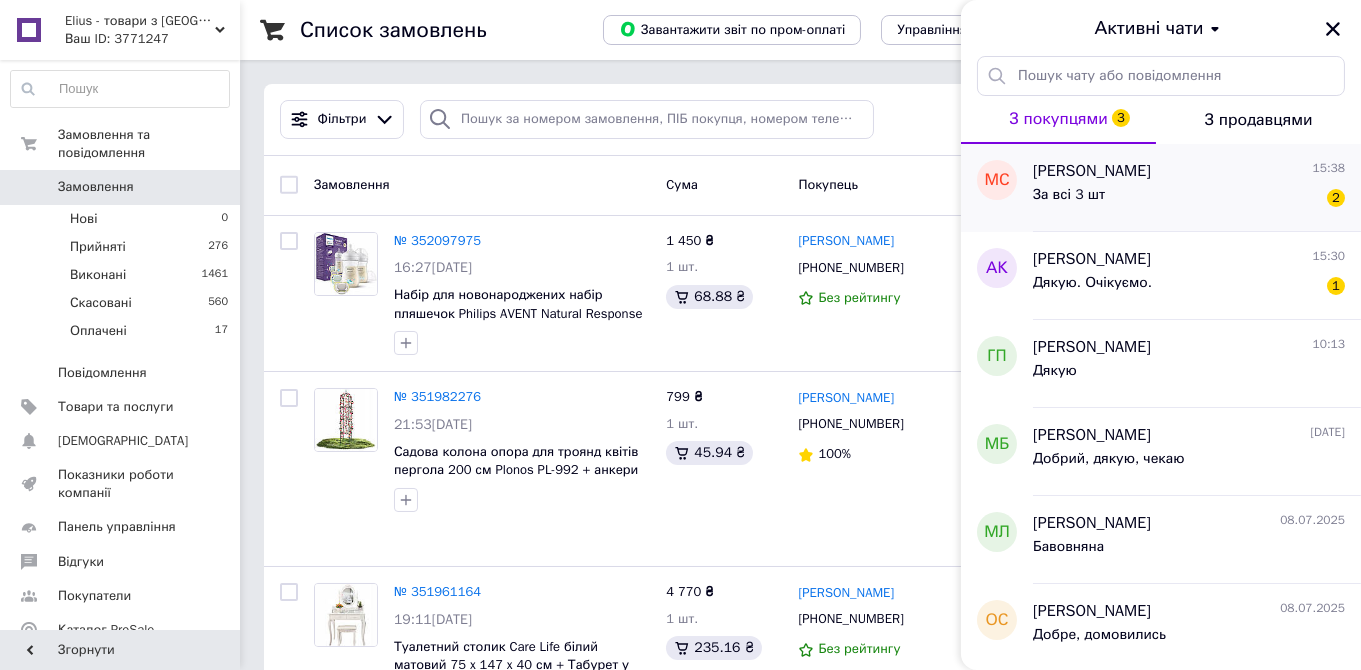 click on "За всі 3 шт 2" at bounding box center (1189, 199) 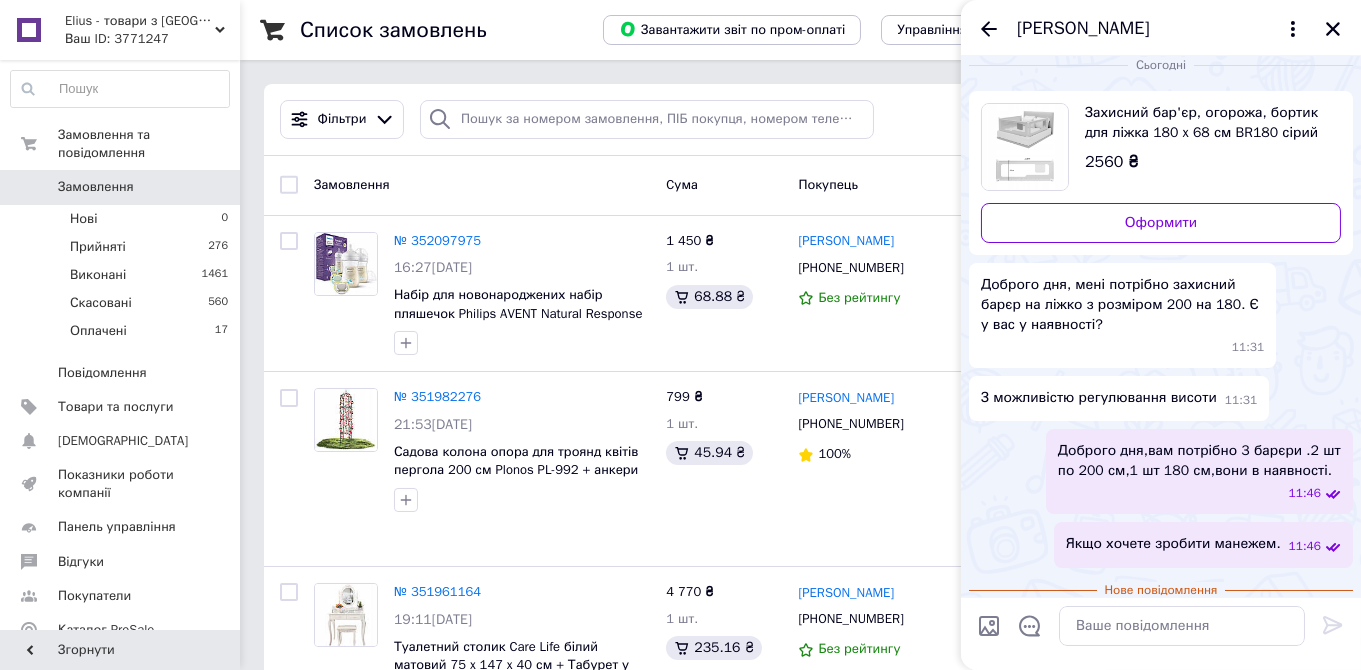 scroll, scrollTop: 0, scrollLeft: 0, axis: both 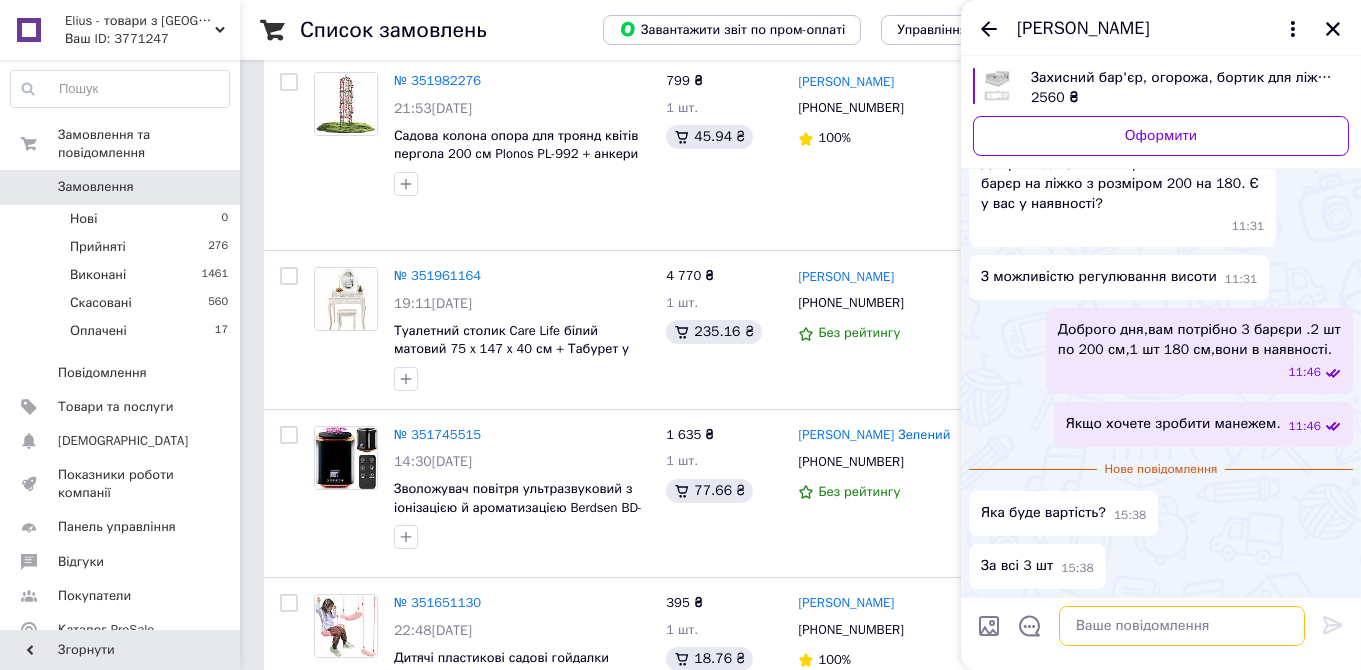 click at bounding box center [1182, 626] 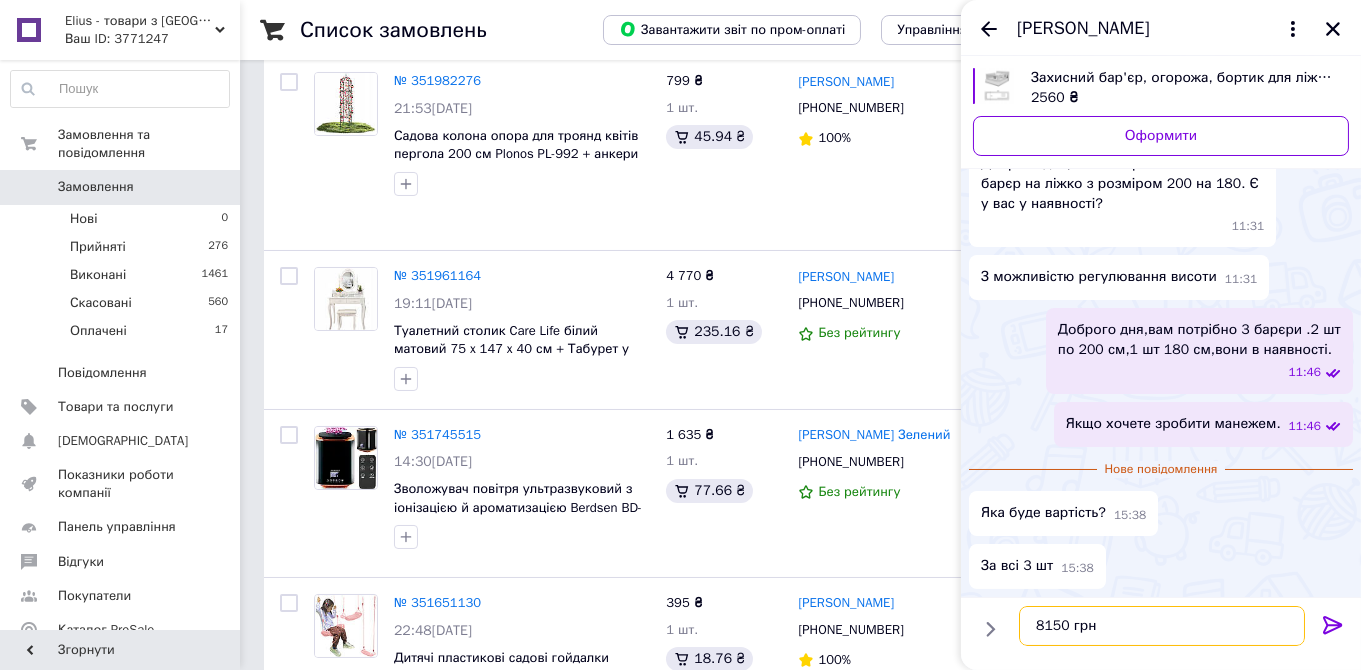 type on "8150 грн" 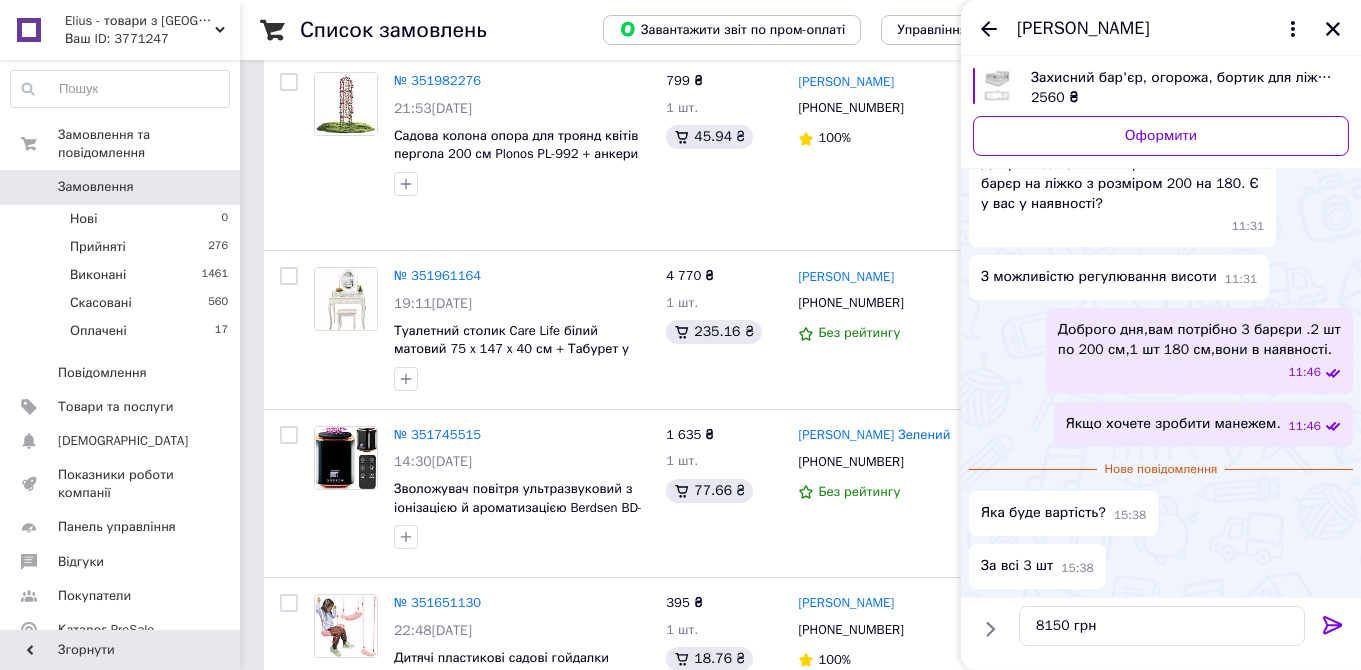 click 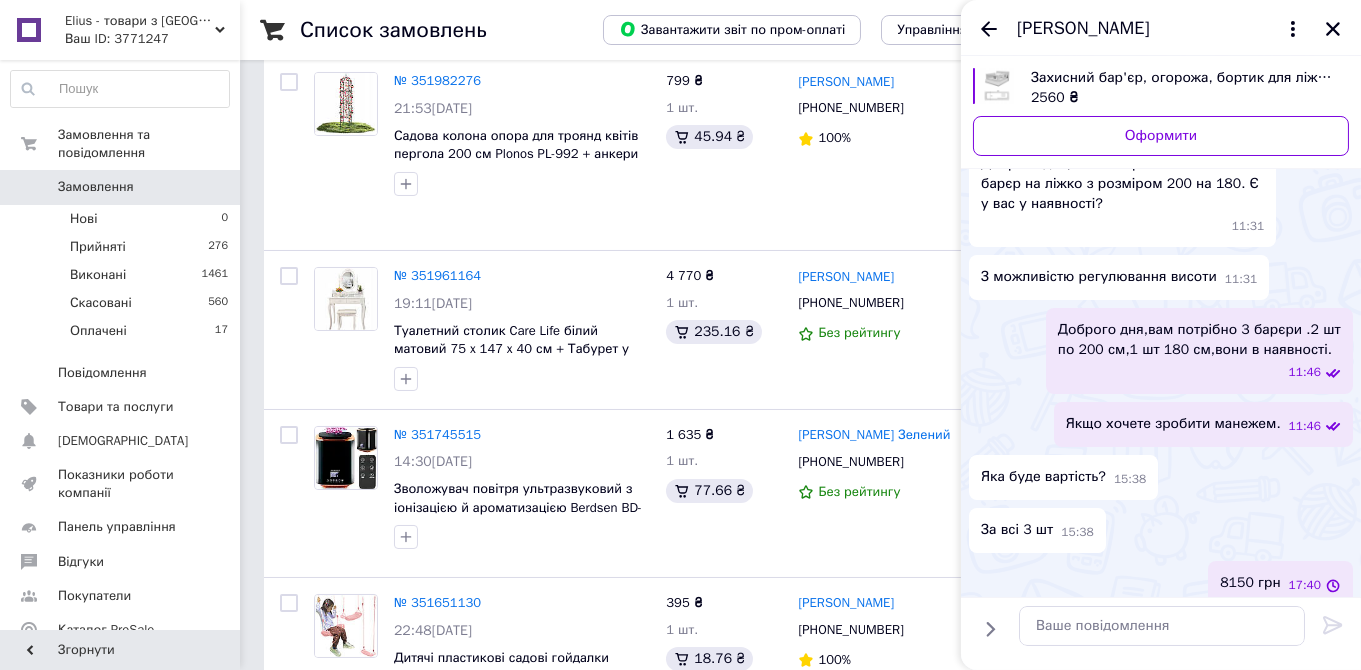 scroll, scrollTop: 103, scrollLeft: 0, axis: vertical 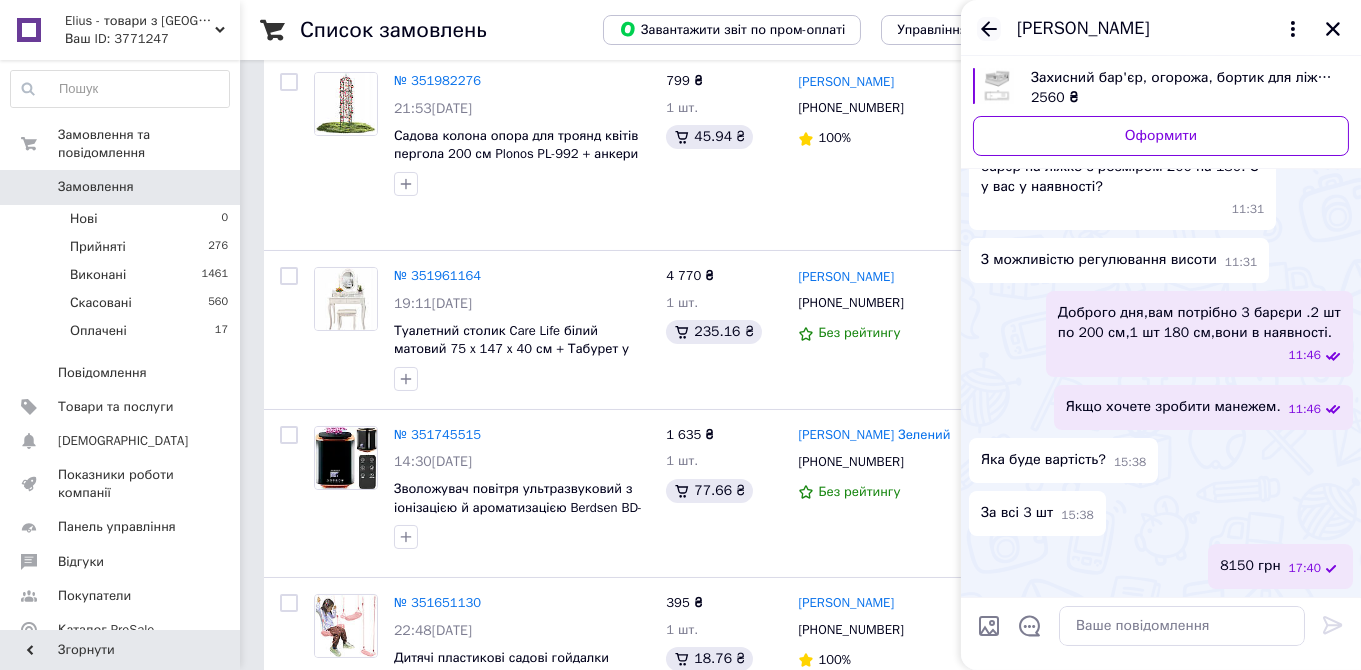click 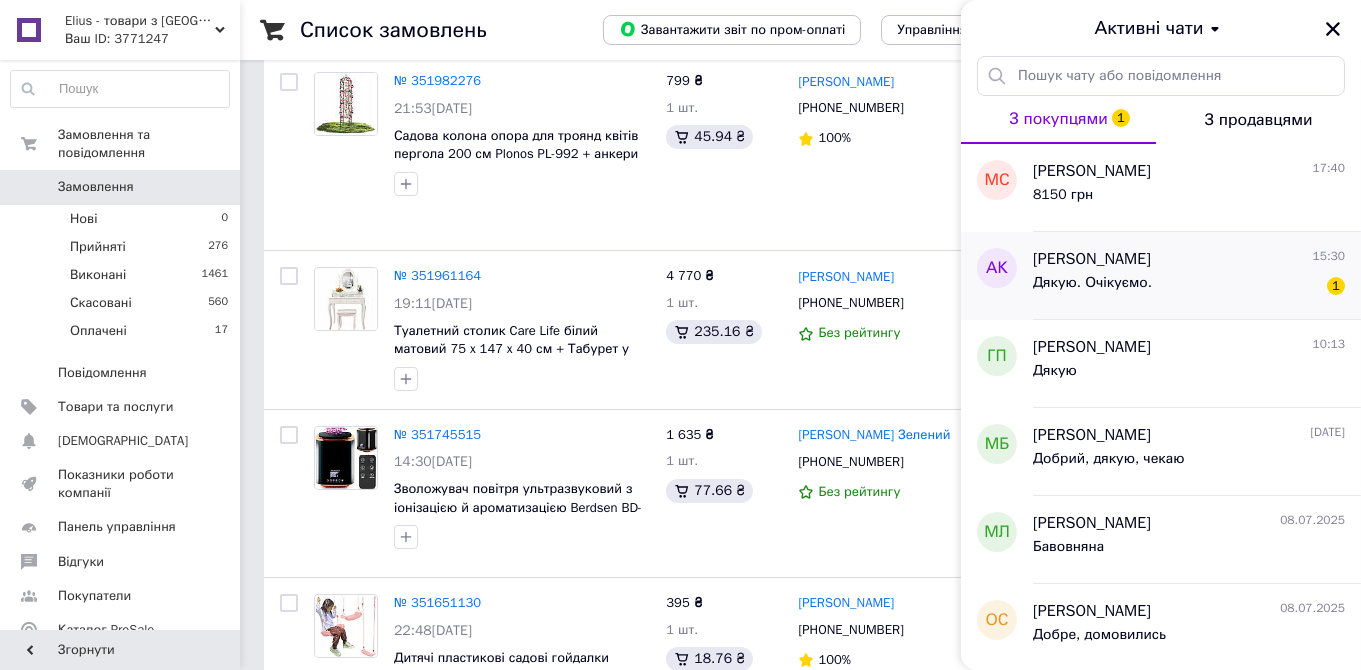 click on "Артём Кацалап" at bounding box center (1092, 259) 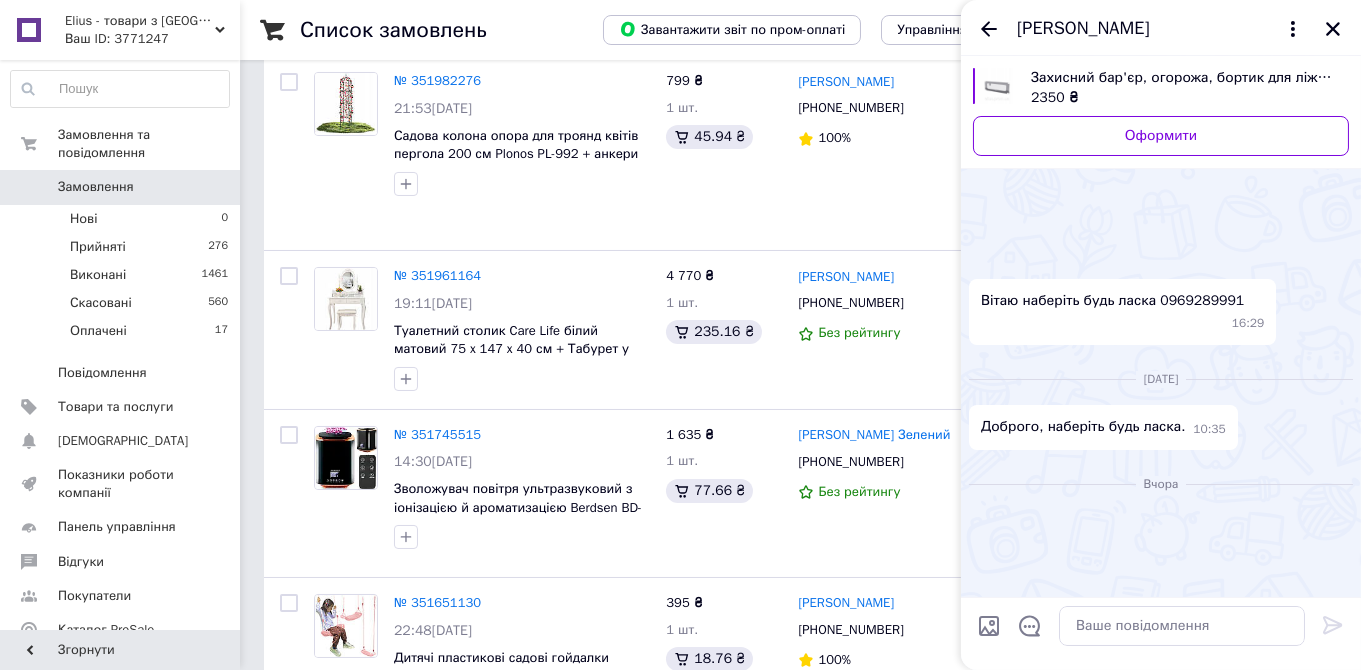 scroll, scrollTop: 738, scrollLeft: 0, axis: vertical 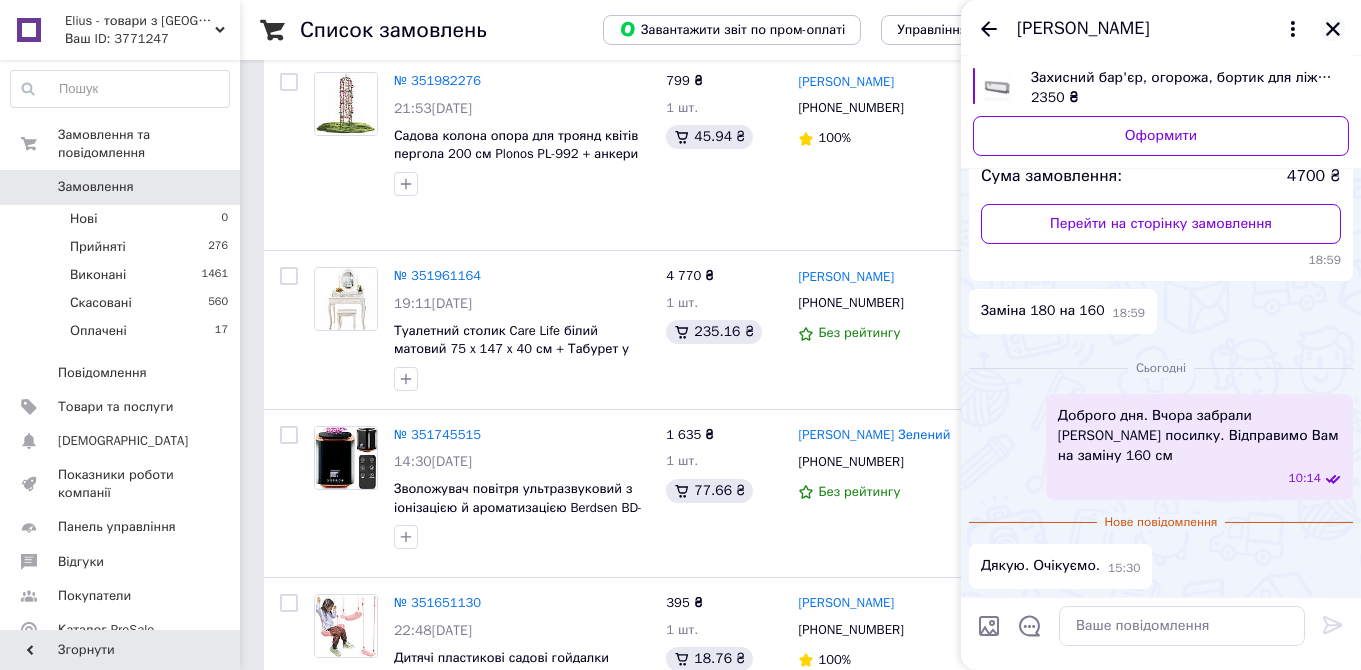 click 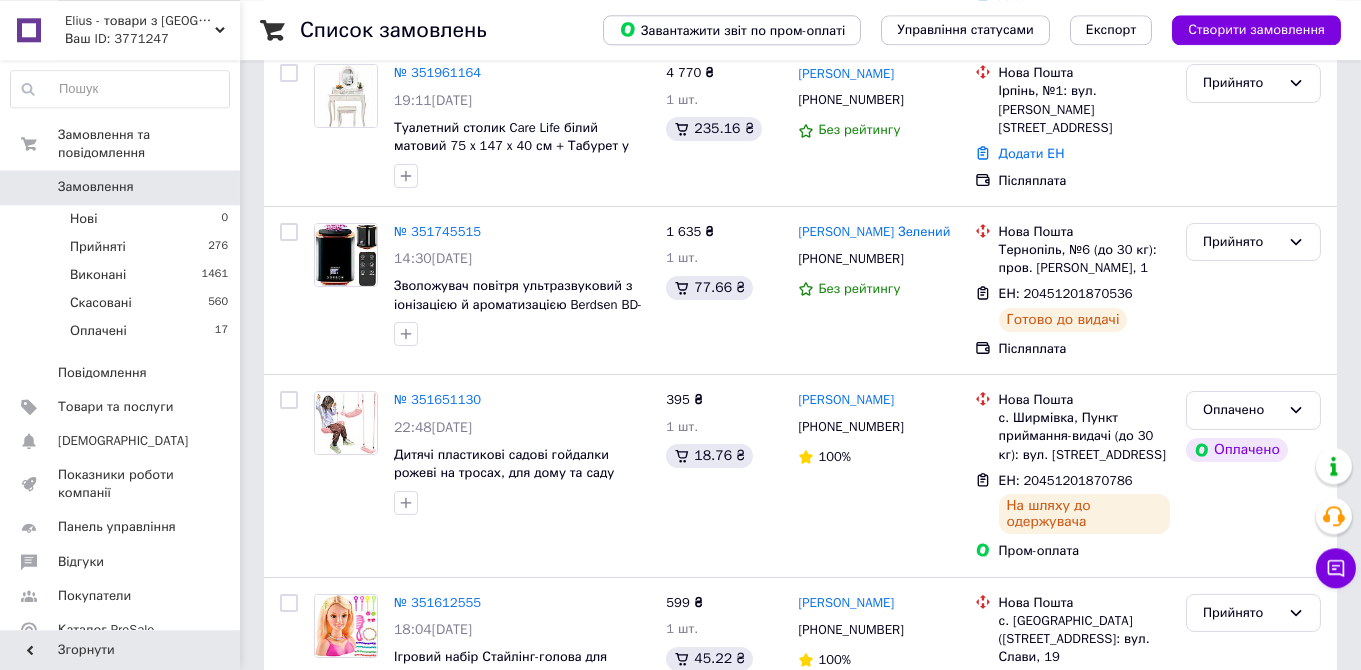 scroll, scrollTop: 528, scrollLeft: 0, axis: vertical 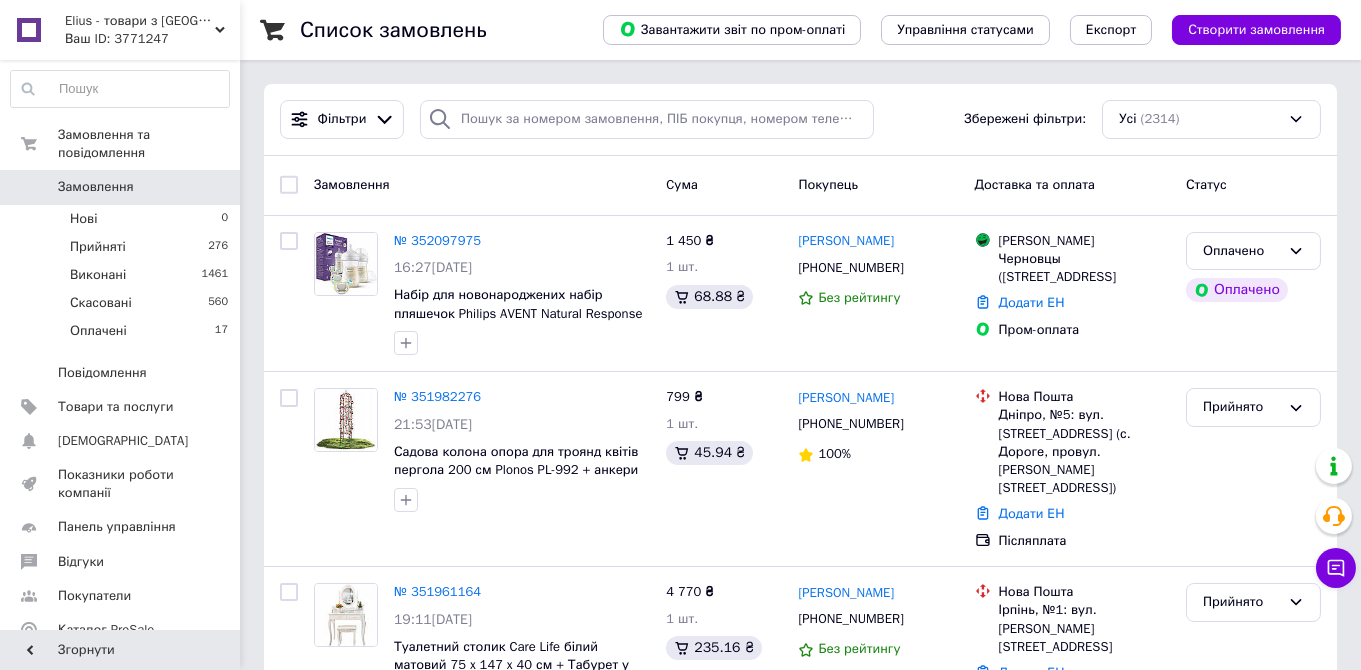 click on "Elius - товари з [GEOGRAPHIC_DATA]" at bounding box center (140, 21) 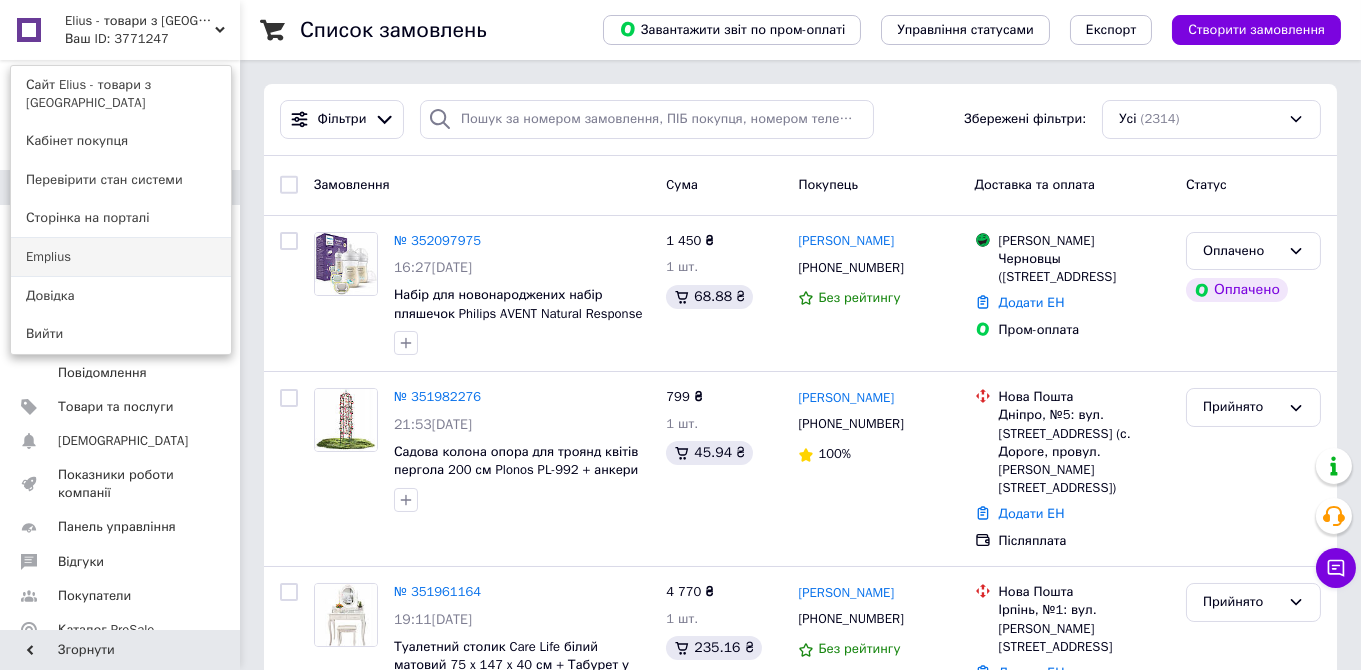 click on "Emplius" at bounding box center [121, 257] 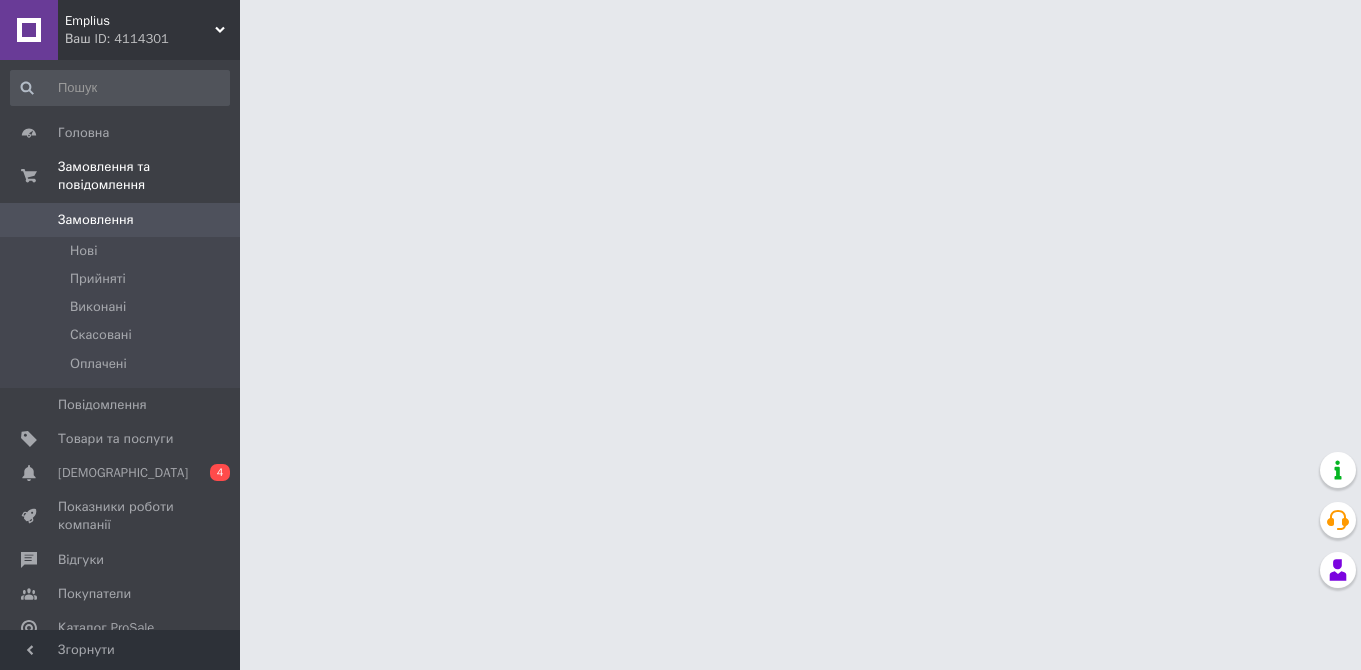 scroll, scrollTop: 0, scrollLeft: 0, axis: both 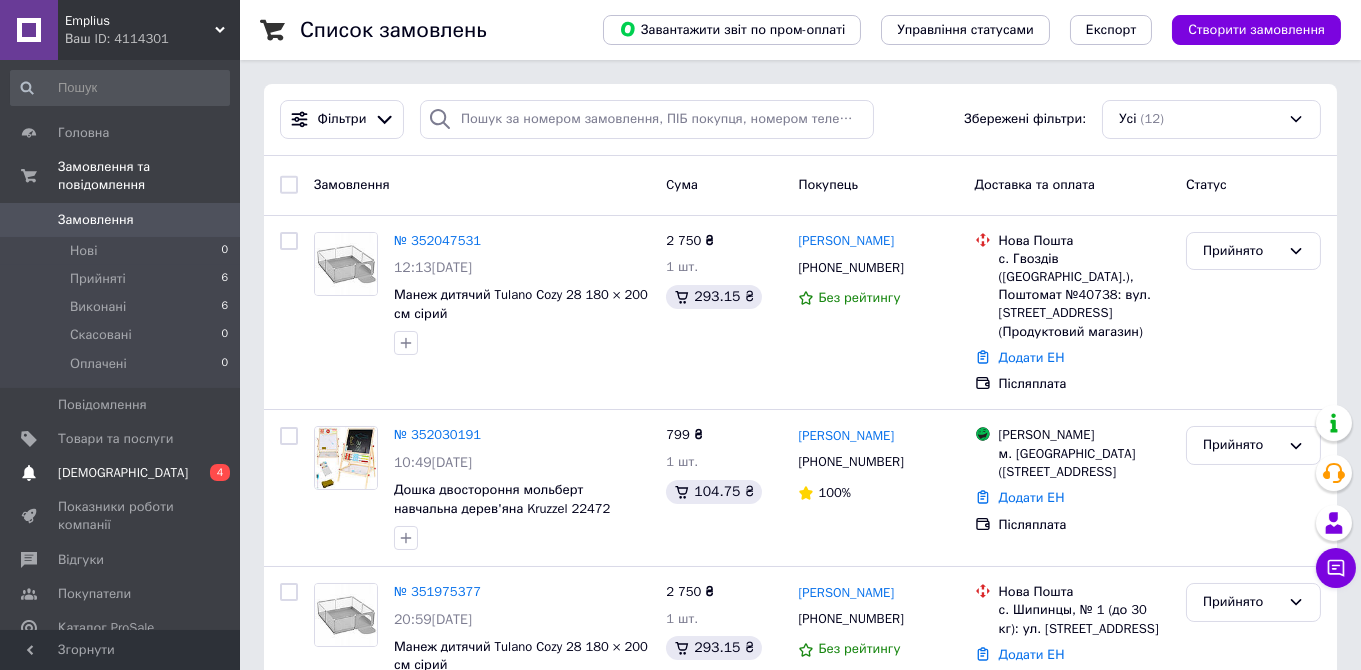 click on "[DEMOGRAPHIC_DATA]" at bounding box center (123, 473) 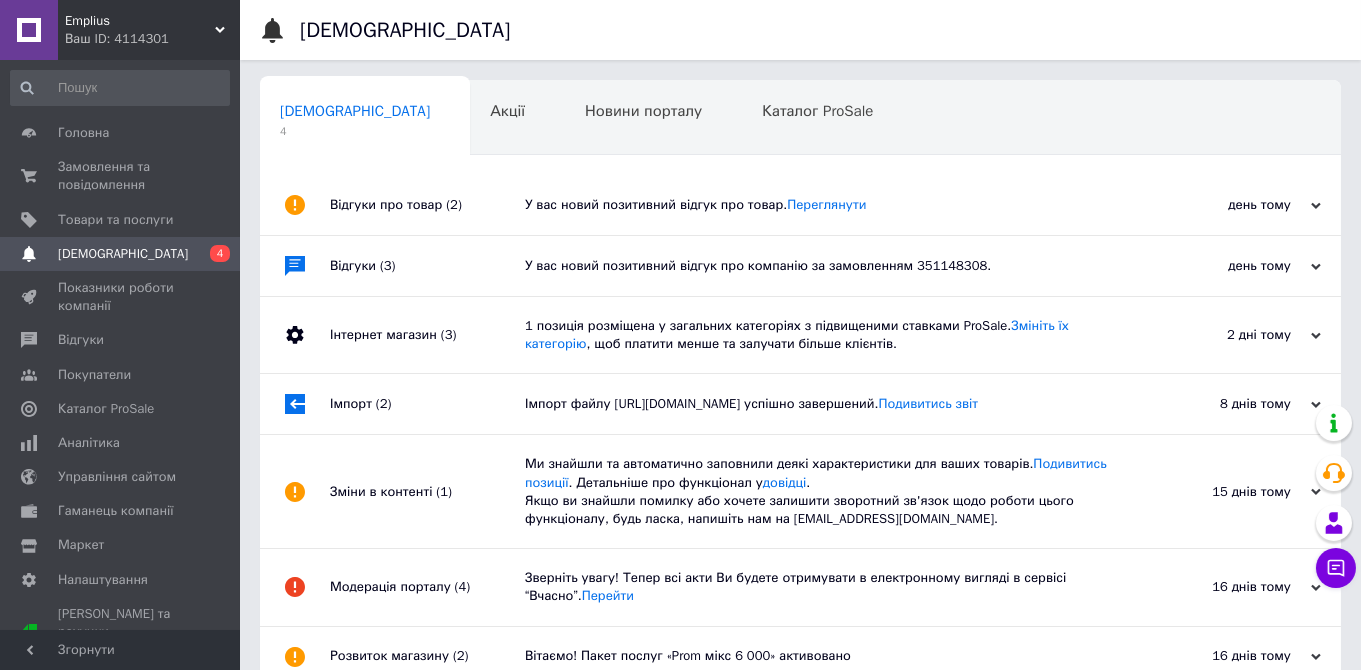 click 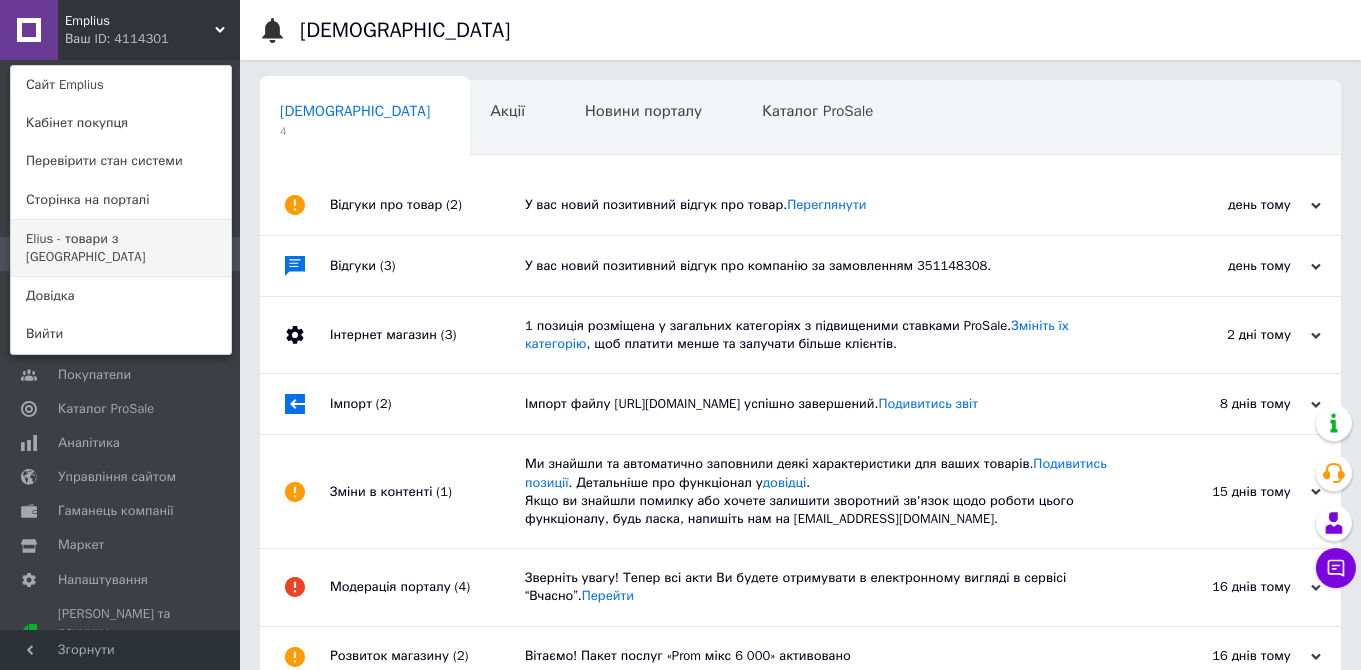 click on "Elius - товари з [GEOGRAPHIC_DATA]" at bounding box center (121, 248) 